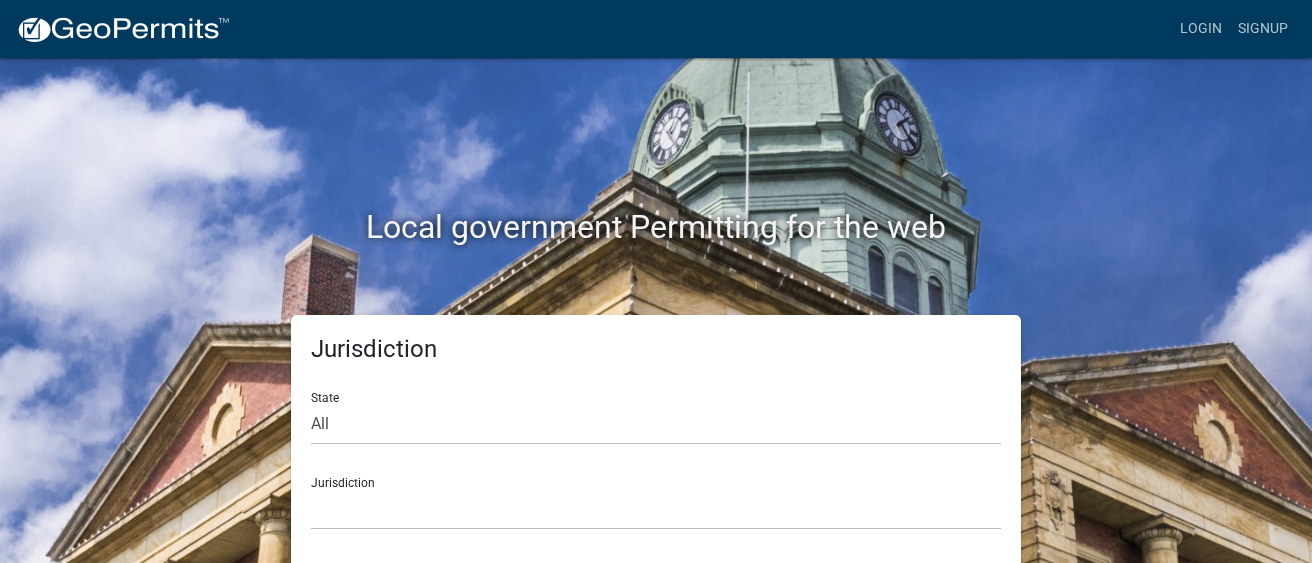 scroll, scrollTop: 0, scrollLeft: 0, axis: both 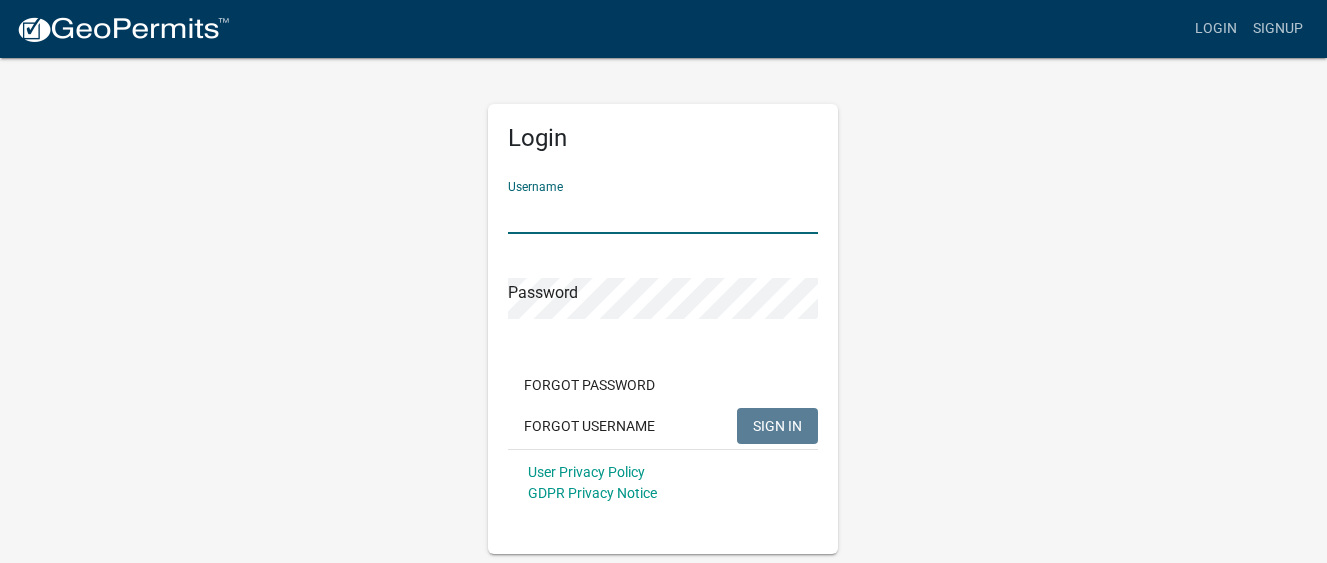 click on "Username" at bounding box center (663, 213) 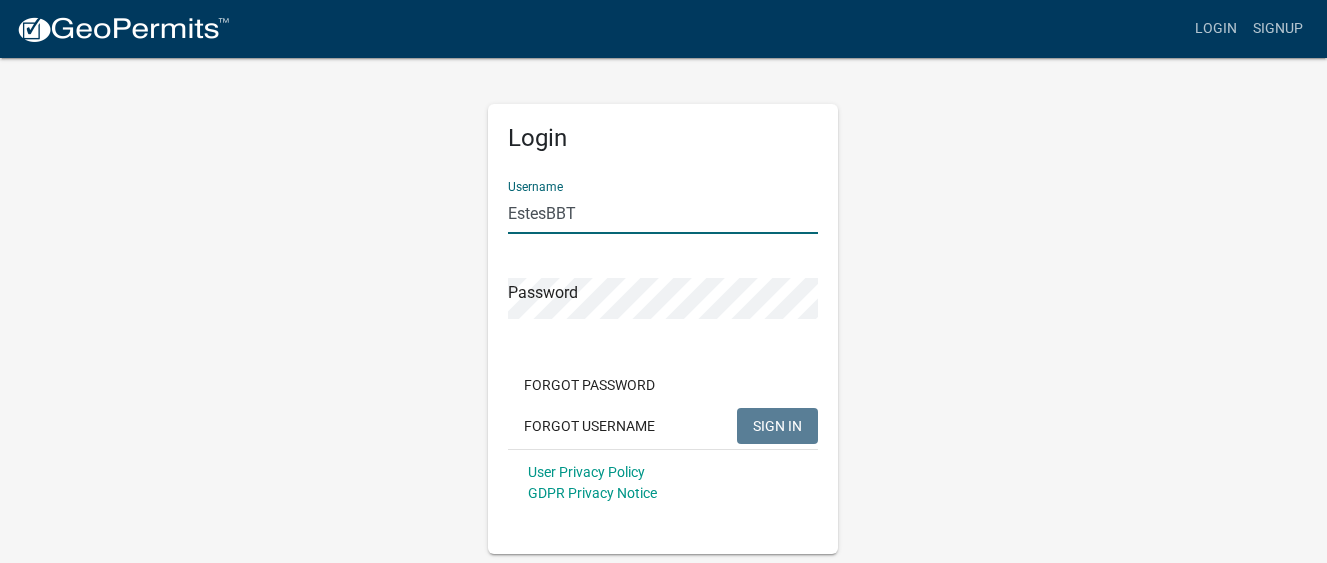 type on "EstesBBT" 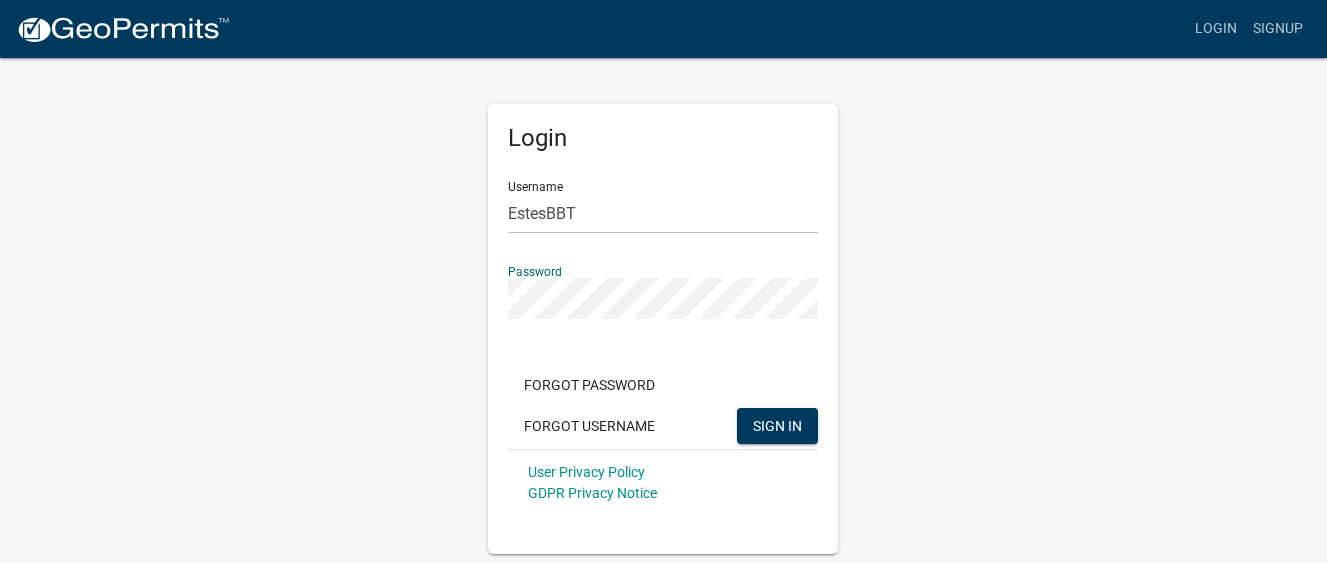 click on "SIGN IN" 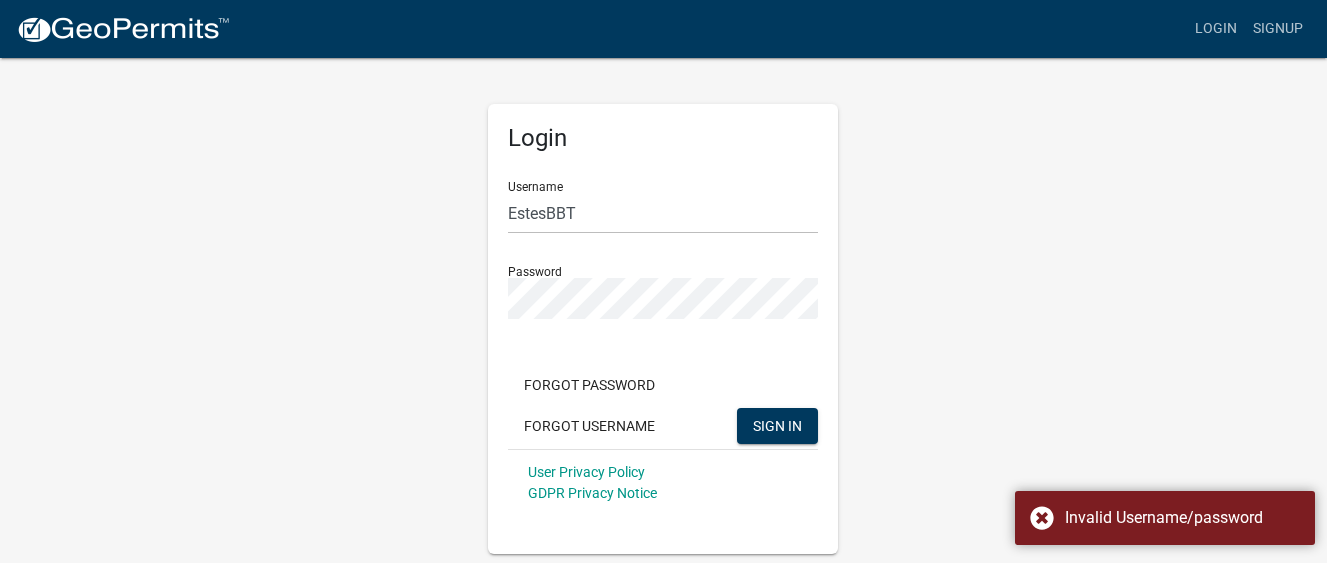 click on "Password" 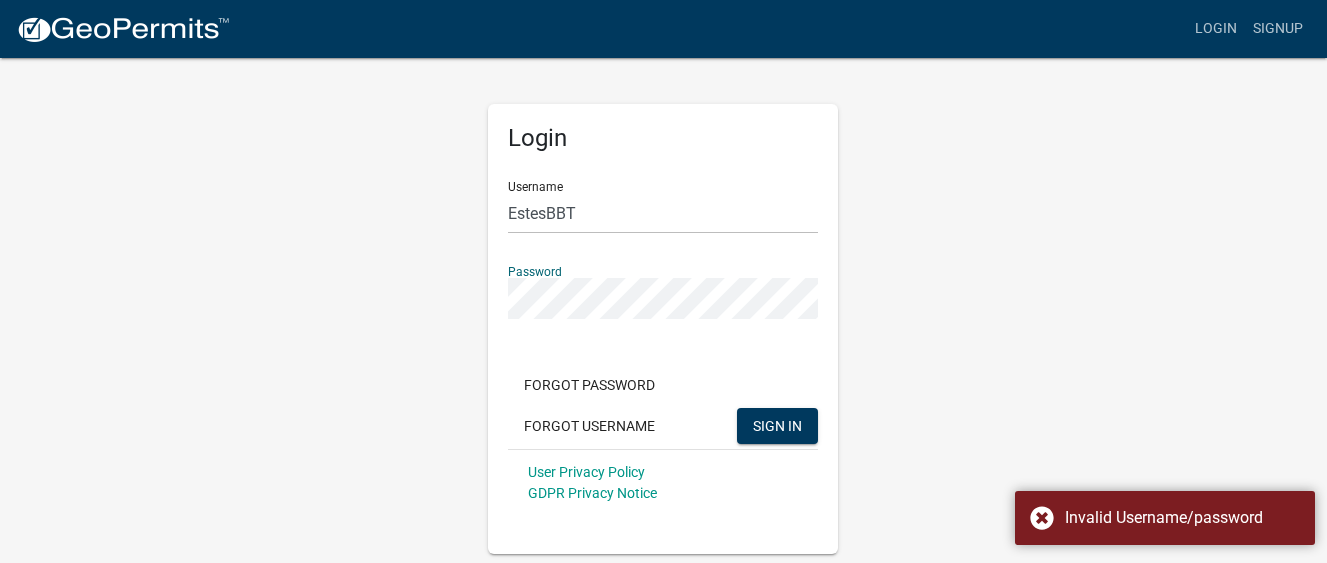 click on "Login Username EstesBBT Password  Forgot Password   Forgot Username  SIGN IN User Privacy Policy GDPR Privacy Notice" 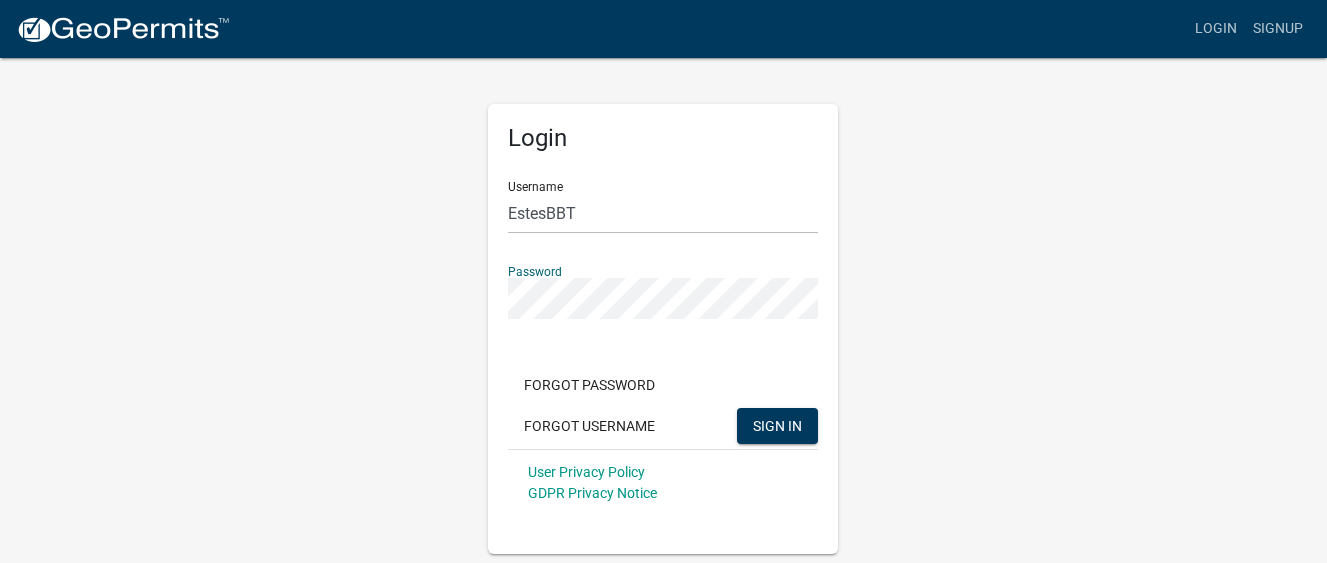 click on "SIGN IN" 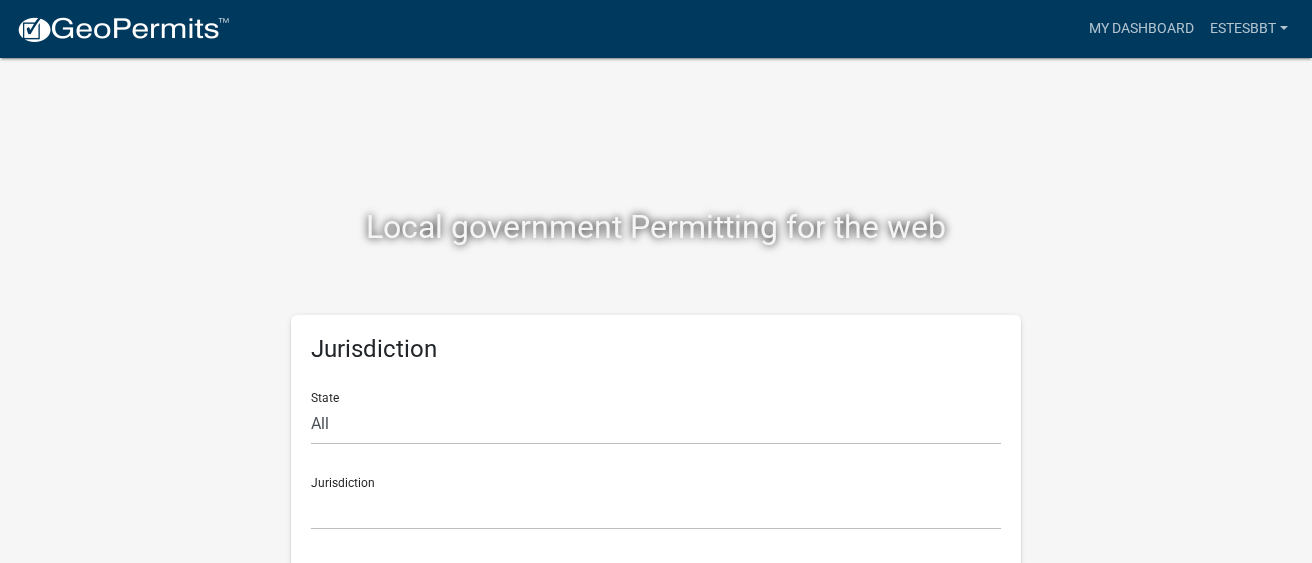 scroll, scrollTop: 5, scrollLeft: 0, axis: vertical 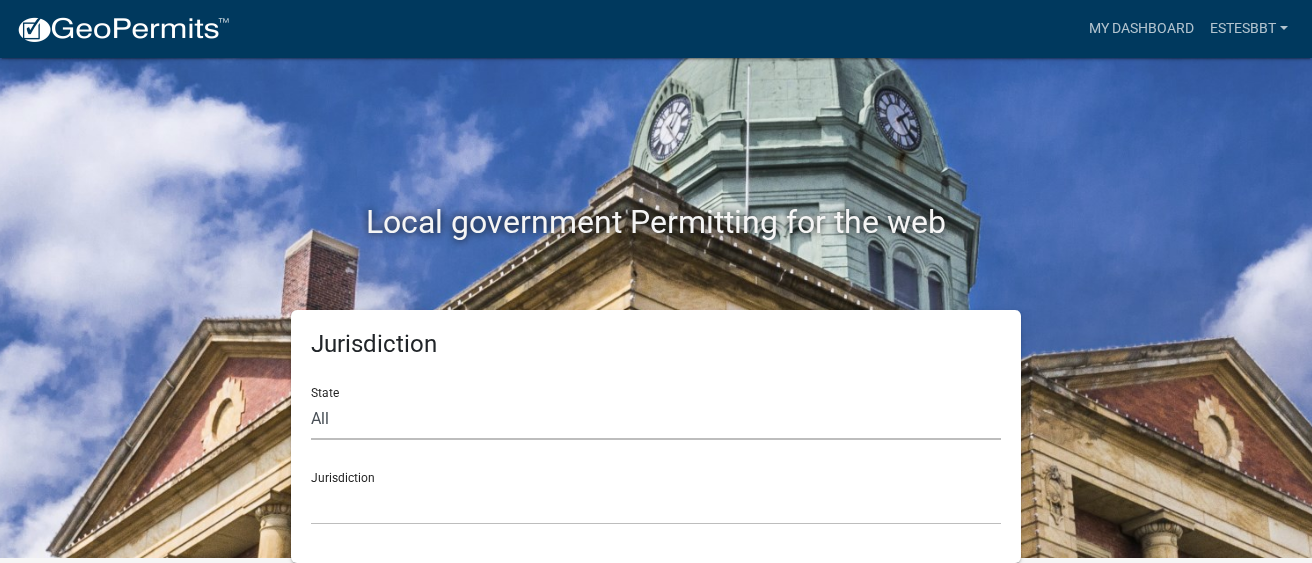click on "All  Colorado   Georgia   Indiana   Iowa   Kansas   Minnesota   Ohio   South Carolina   Wisconsin" 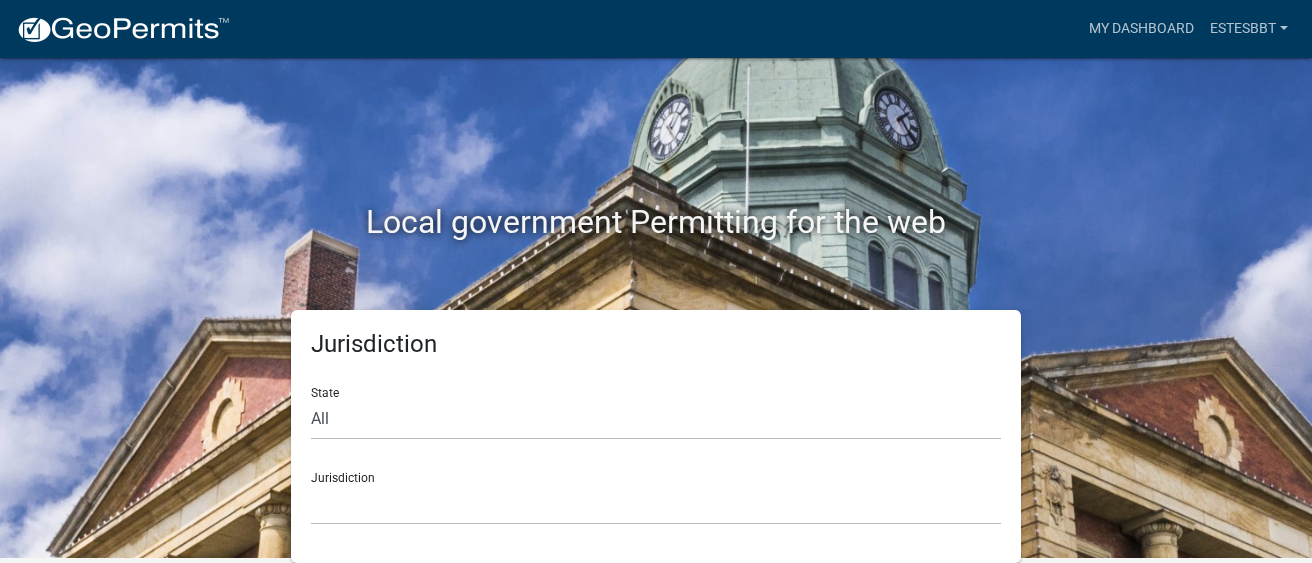 click on "Jurisdiction State All [STATE] [STATE] [STATE] [STATE] [STATE] [STATE] [STATE] [STATE] [STATE] Jurisdiction Custer County, [STATE] City of Bainbridge, [STATE] Cook County, [STATE] Crawford County, [STATE] Gilmer County, [STATE] Haralson County, [STATE] Jasper County, [STATE] Madison County, [STATE] Putnam County, [STATE] Talbot County, [STATE] Troup County, [STATE] City of Charlestown, [STATE] City of Jeffersonville, [STATE] City of Logansport, [STATE] Decatur County, [STATE] Grant County, [STATE] Howard County, [STATE] Huntington County, [STATE] Jasper County, [STATE] Kosciusko County, [STATE] La Porte County, [STATE] Miami County, [STATE] Montgomery County, [STATE] Morgan County, [STATE] Newton County, [STATE] Porter County, [STATE] River Ridge Development Authority, [STATE] Tippecanoe County, [STATE] Vigo County, [STATE] Wells County, [STATE] Whitley County, [STATE] Boone County, [STATE] Butler County, [STATE]" 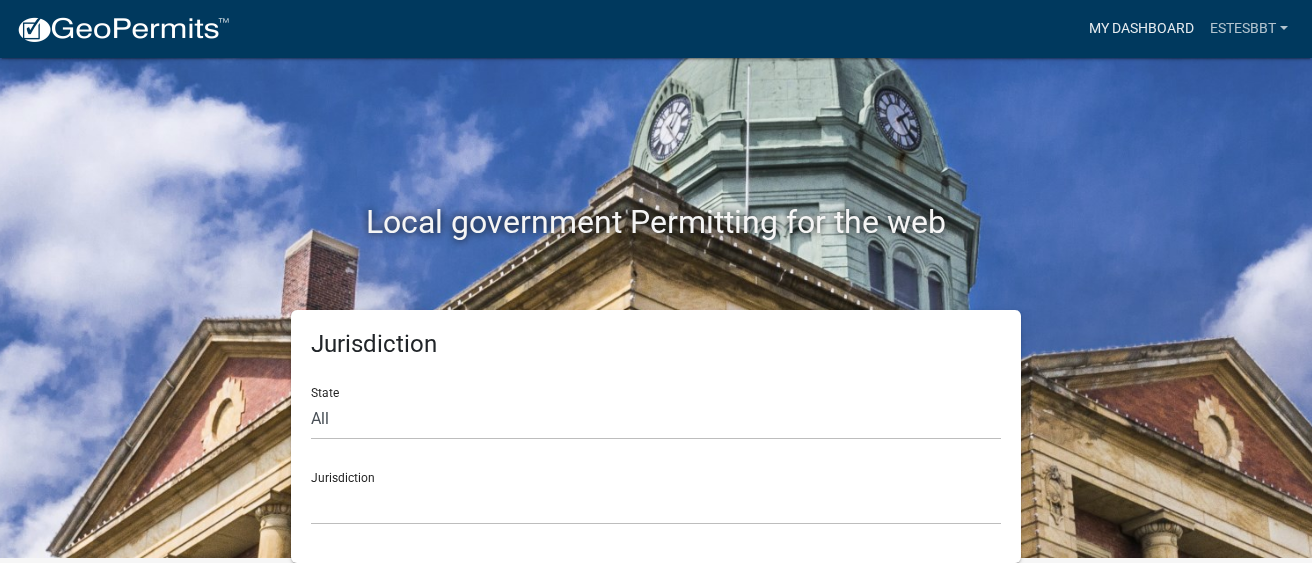 click on "My Dashboard" at bounding box center (1141, 29) 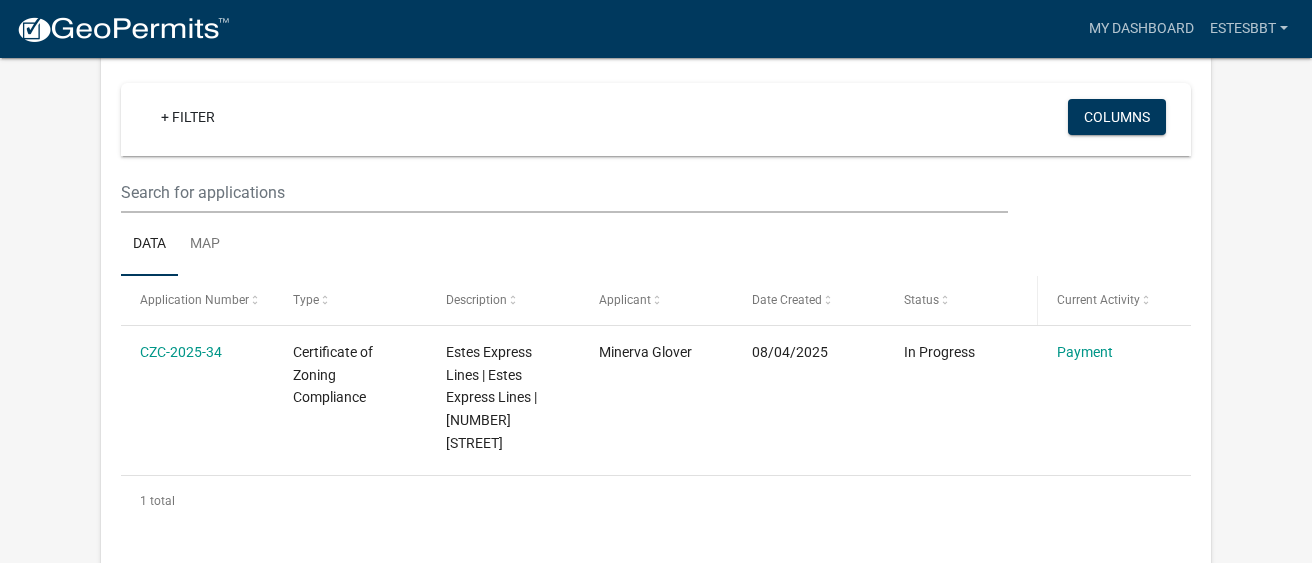 scroll, scrollTop: 405, scrollLeft: 0, axis: vertical 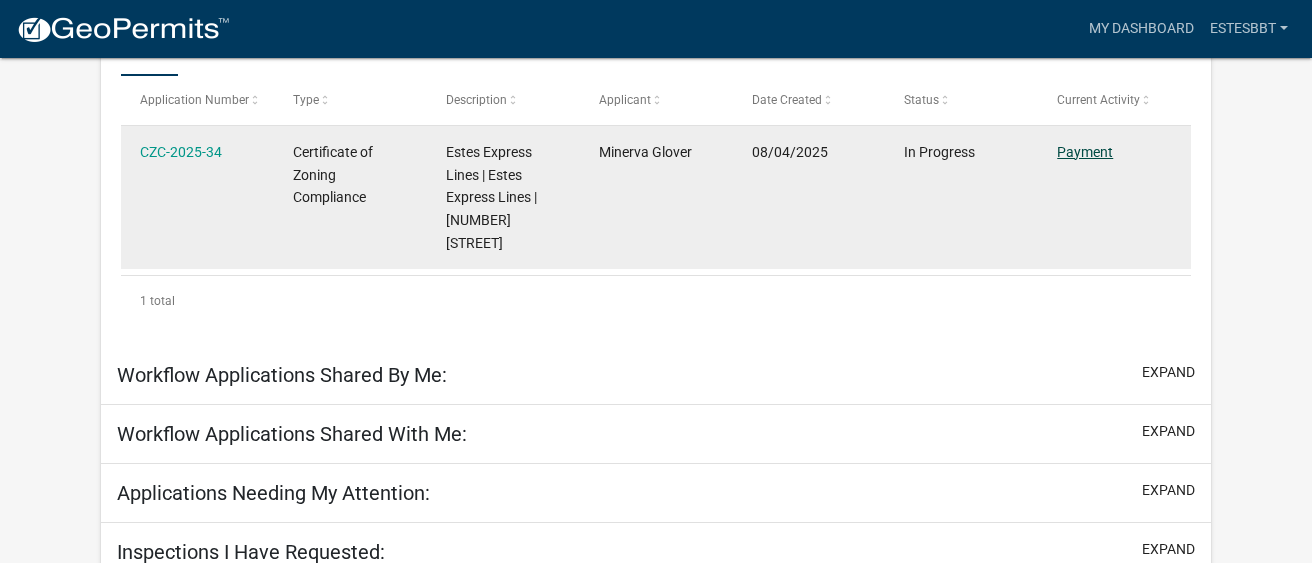 click on "Payment" 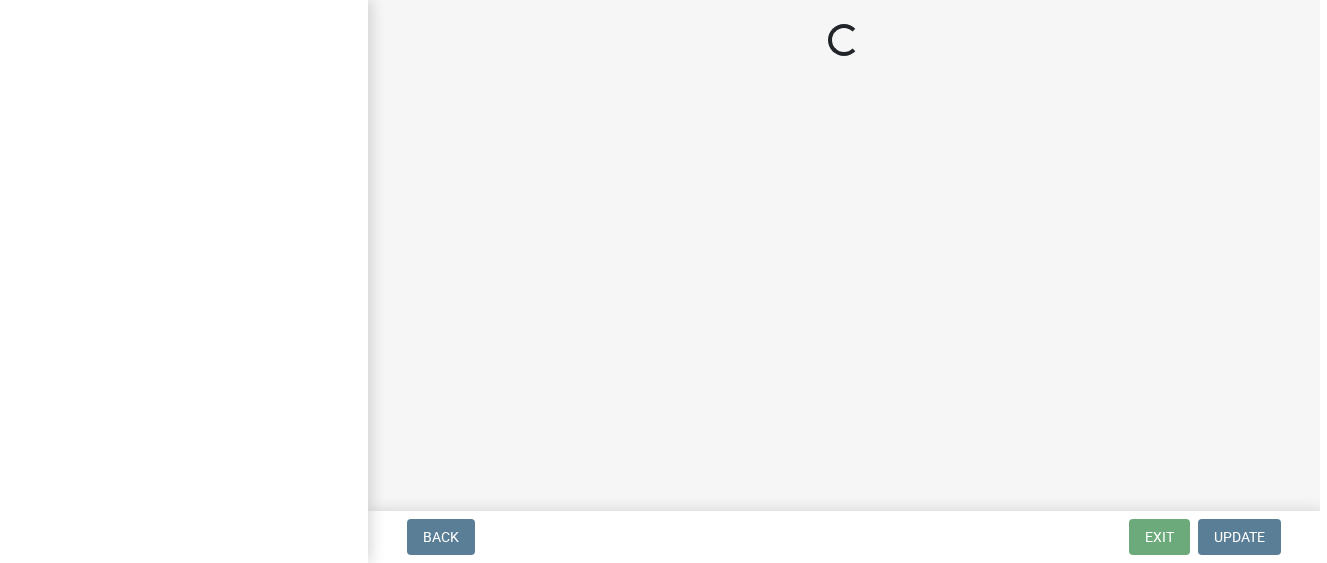 scroll, scrollTop: 0, scrollLeft: 0, axis: both 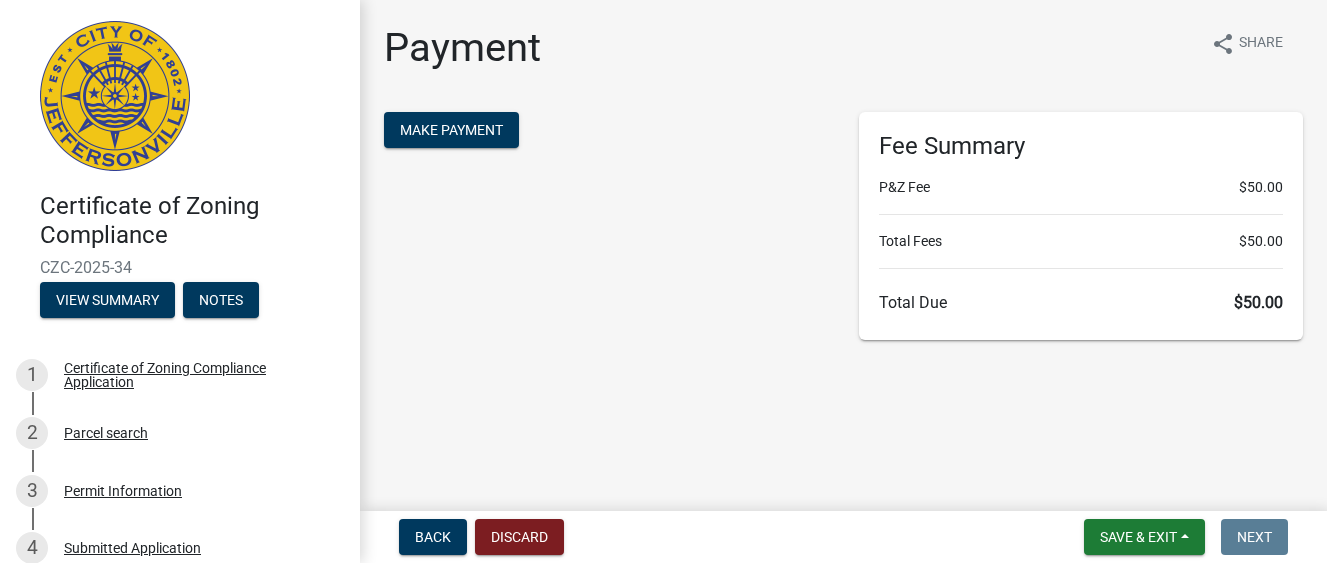 drag, startPoint x: 248, startPoint y: 83, endPoint x: 251, endPoint y: 97, distance: 14.3178215 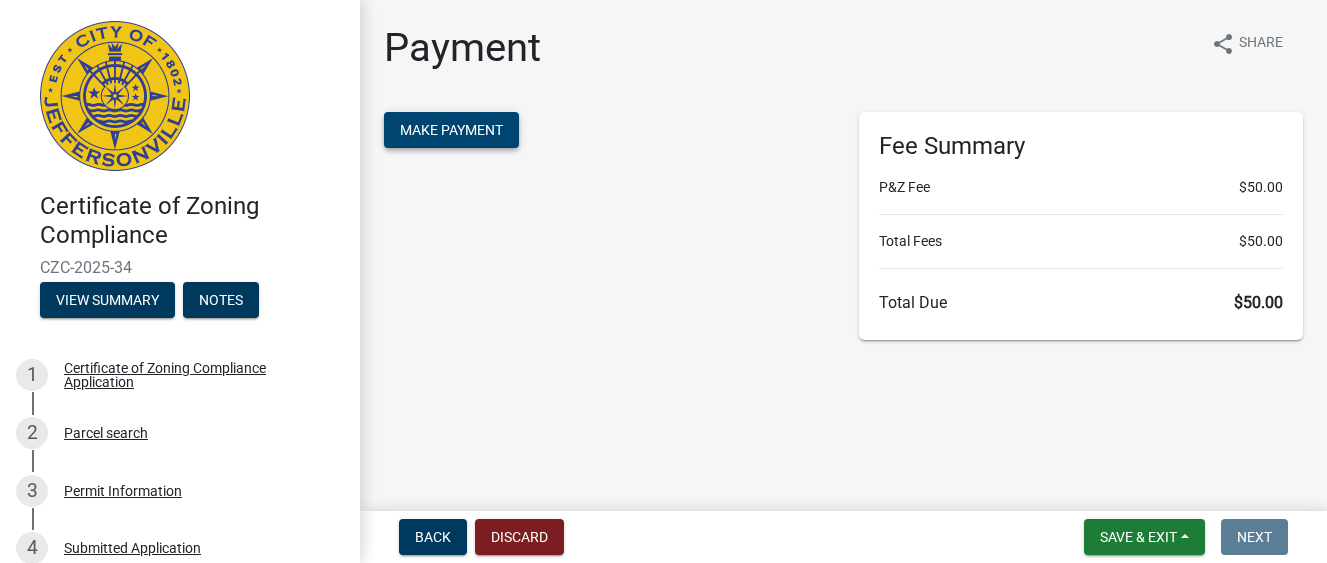 click on "Make Payment" 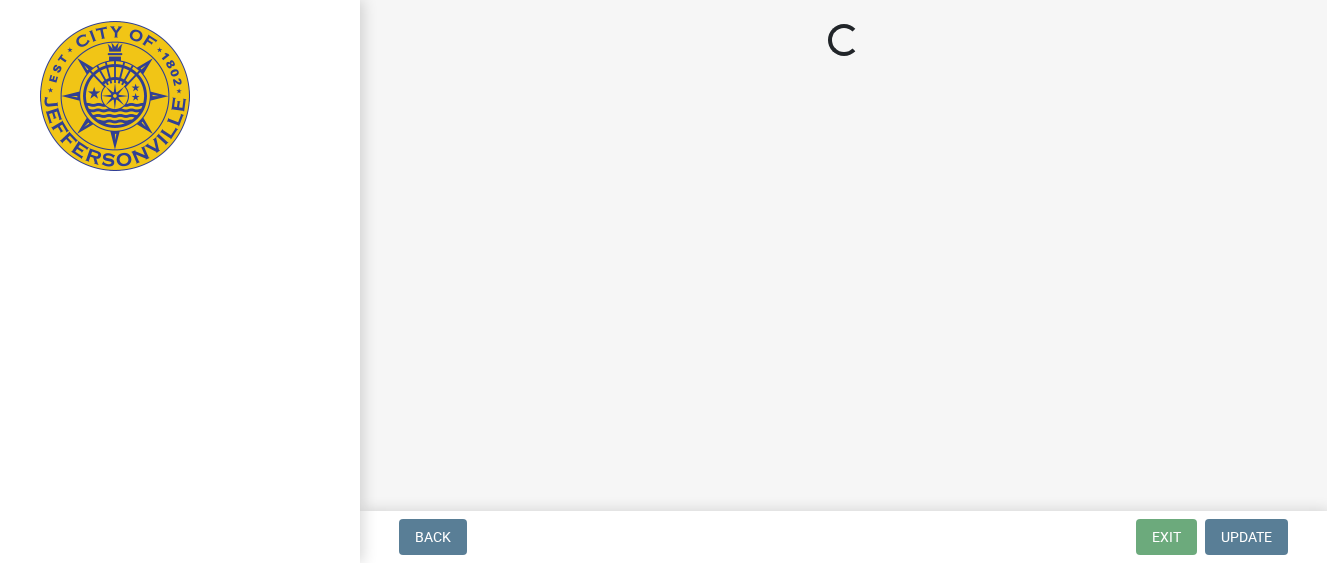 scroll, scrollTop: 0, scrollLeft: 0, axis: both 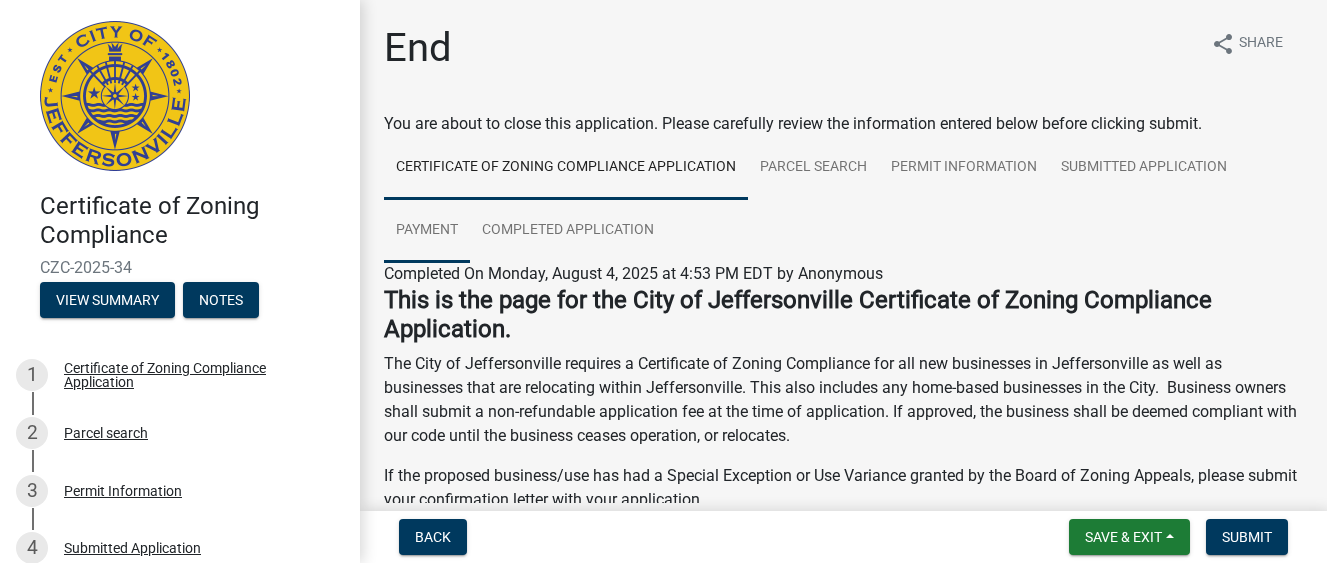 click on "Payment" at bounding box center (427, 231) 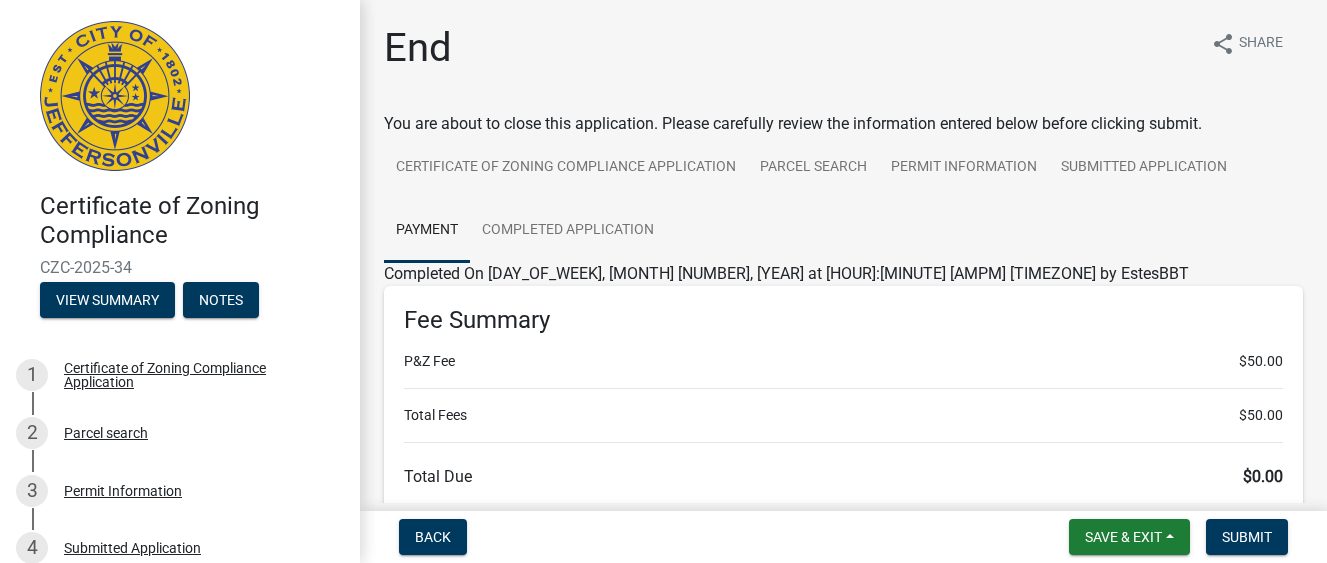 scroll, scrollTop: 393, scrollLeft: 0, axis: vertical 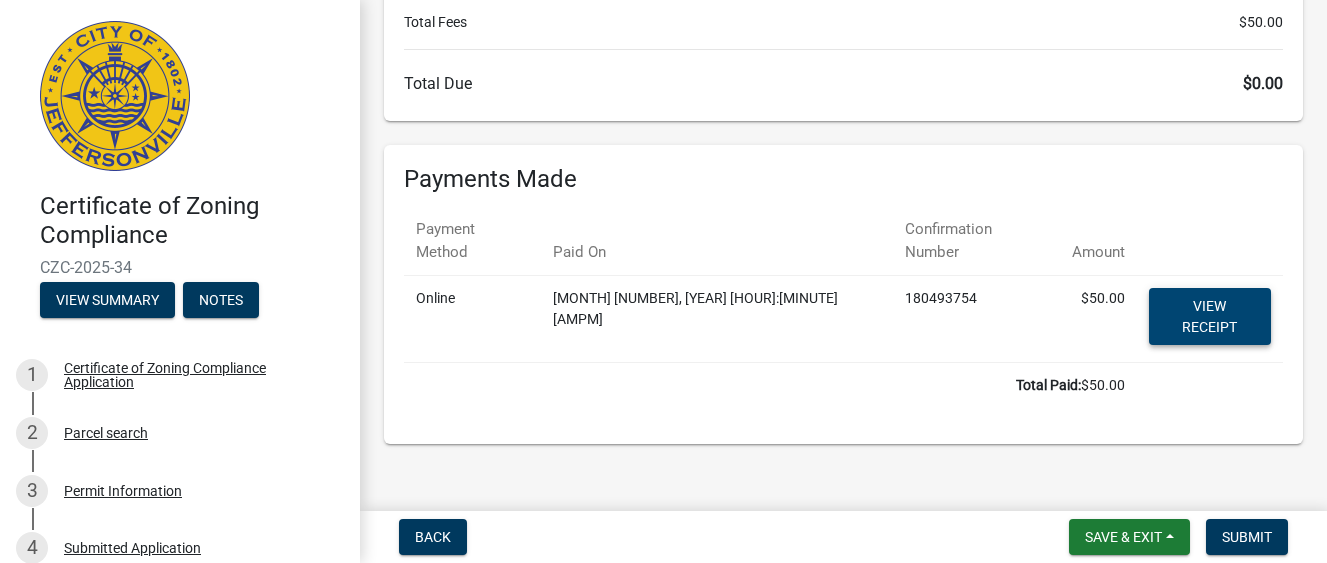 click on "View receipt" 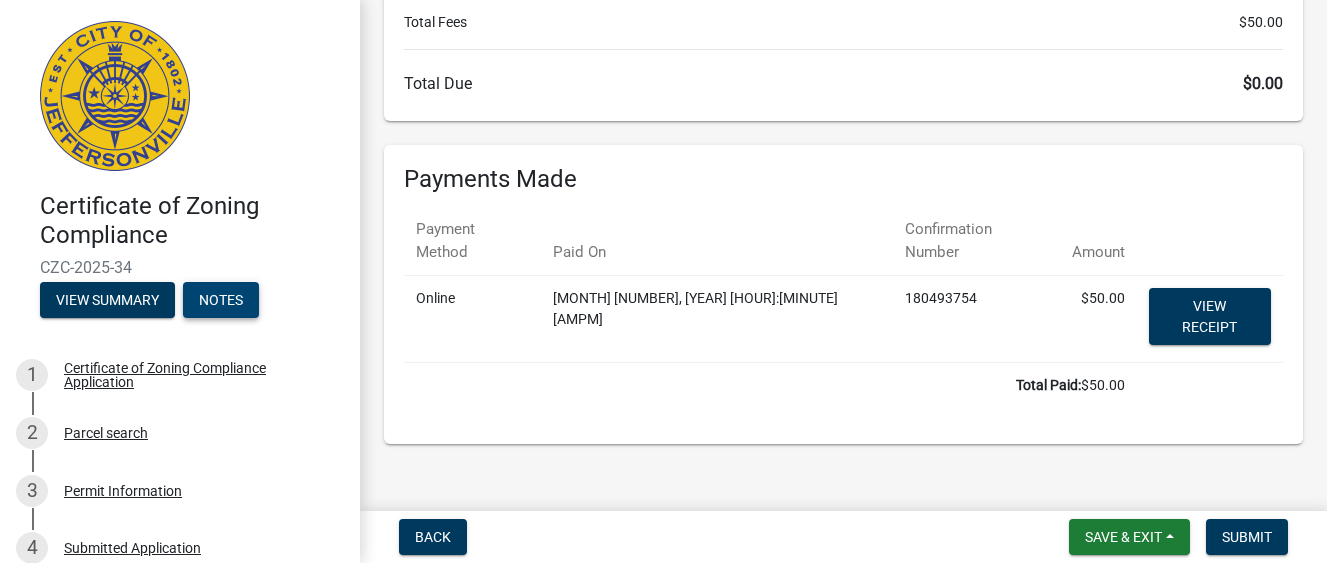 click on "Notes" at bounding box center (221, 300) 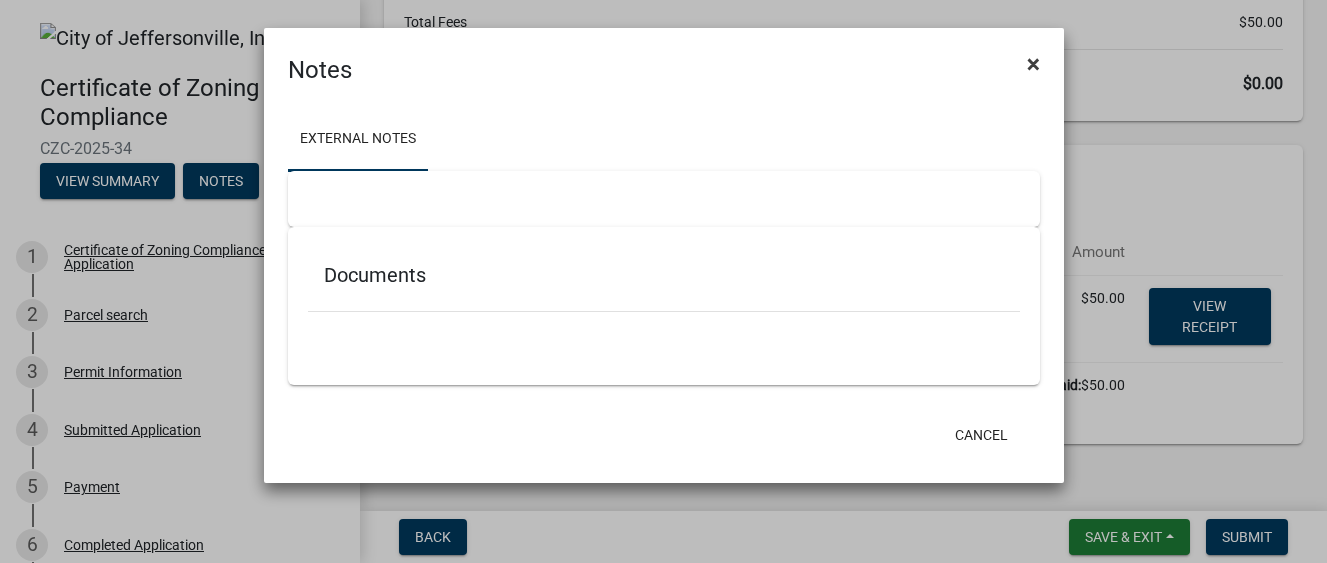 click on "×" 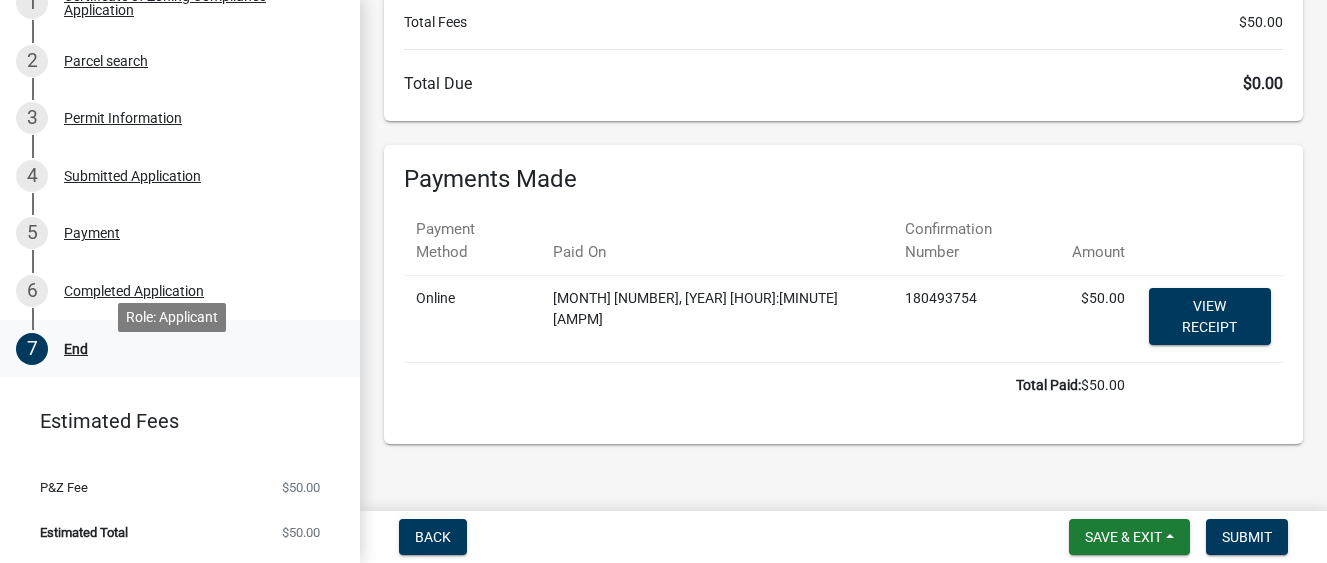 scroll, scrollTop: 0, scrollLeft: 0, axis: both 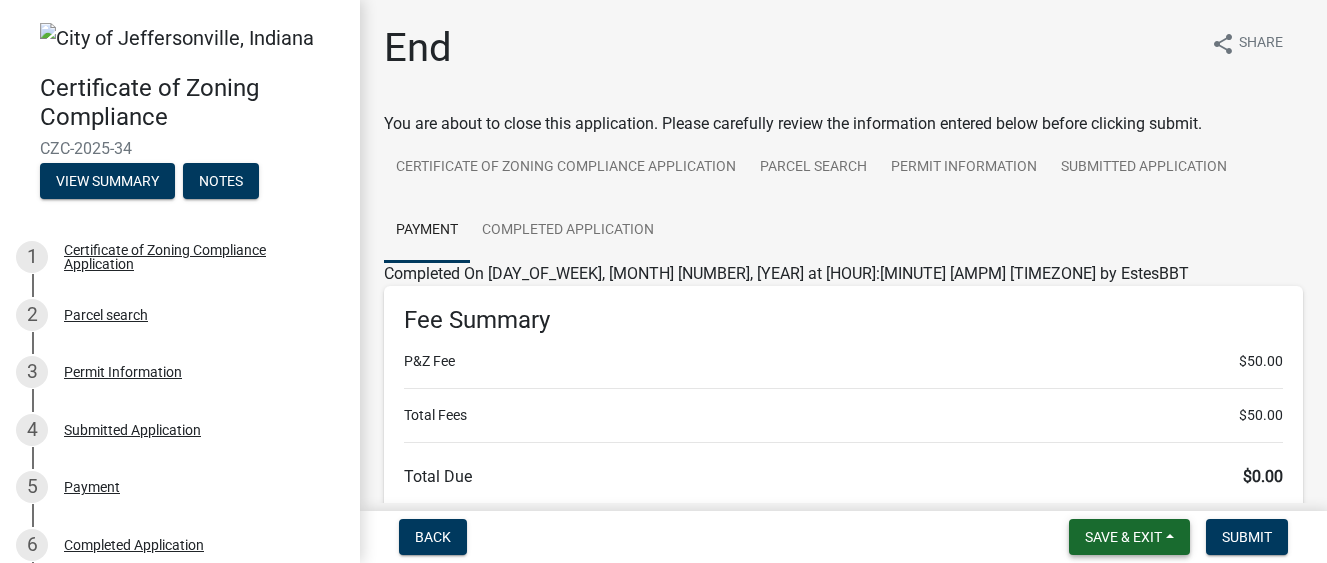 click on "Save & Exit" at bounding box center (1123, 537) 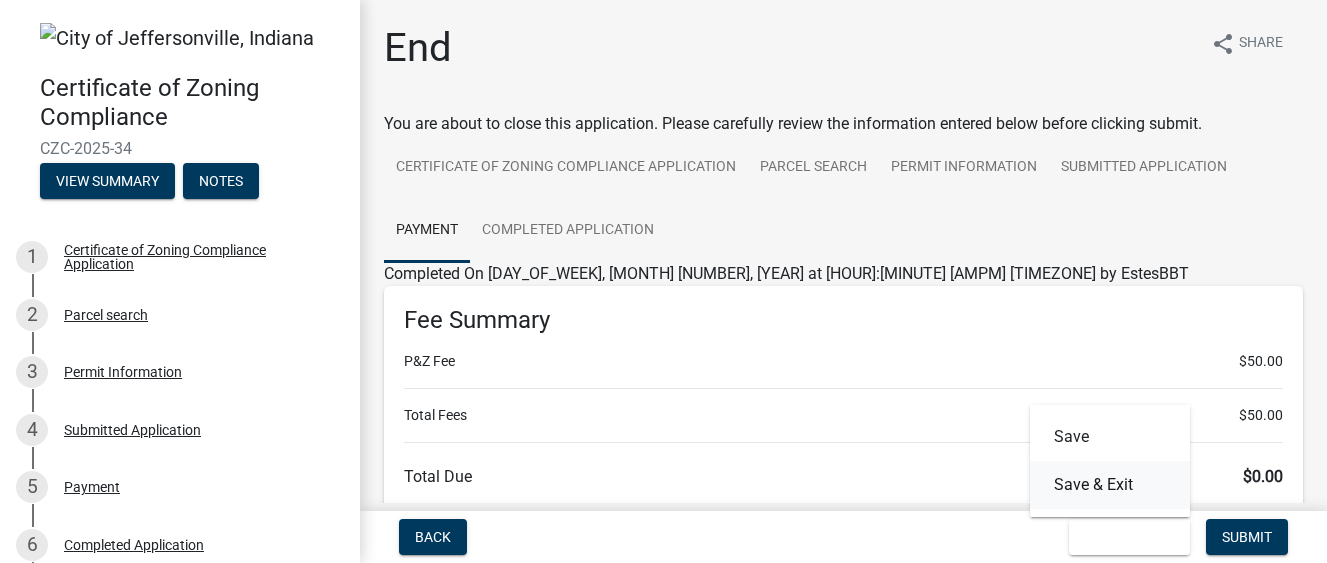 click on "Save & Exit" at bounding box center [1110, 485] 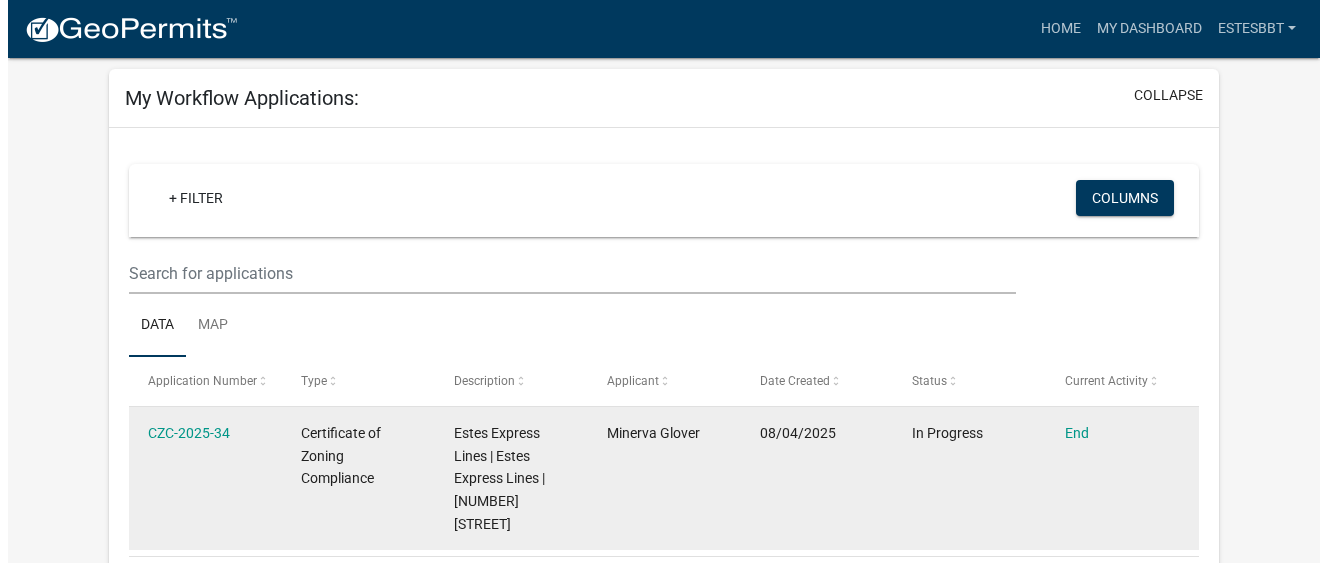scroll, scrollTop: 0, scrollLeft: 0, axis: both 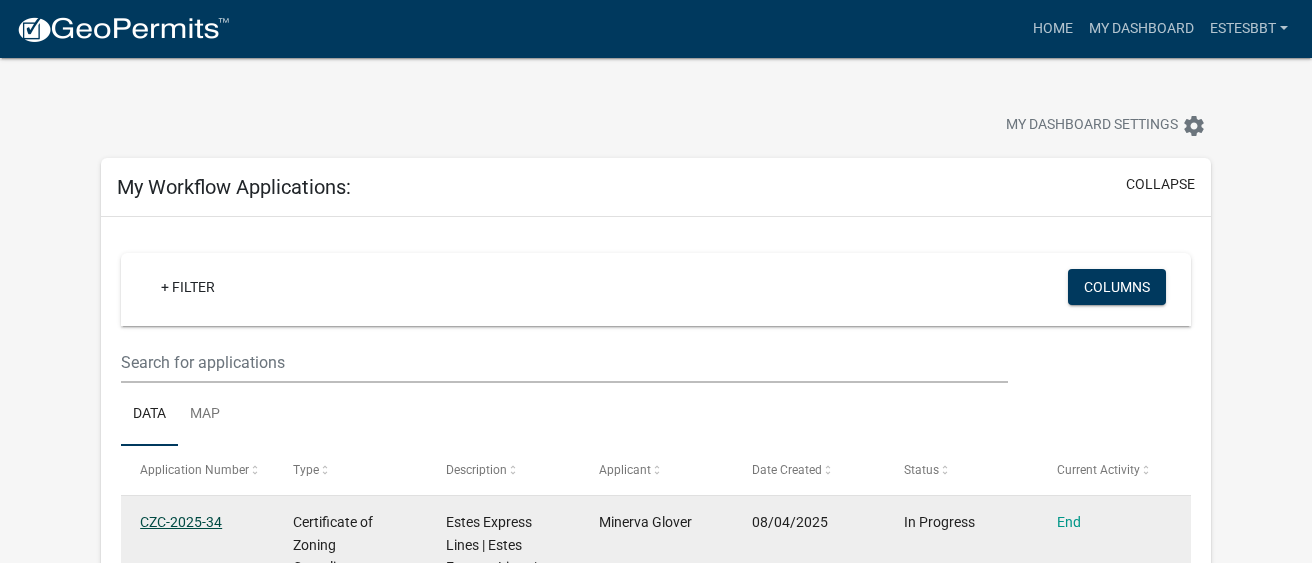 click on "CZC-2025-34" 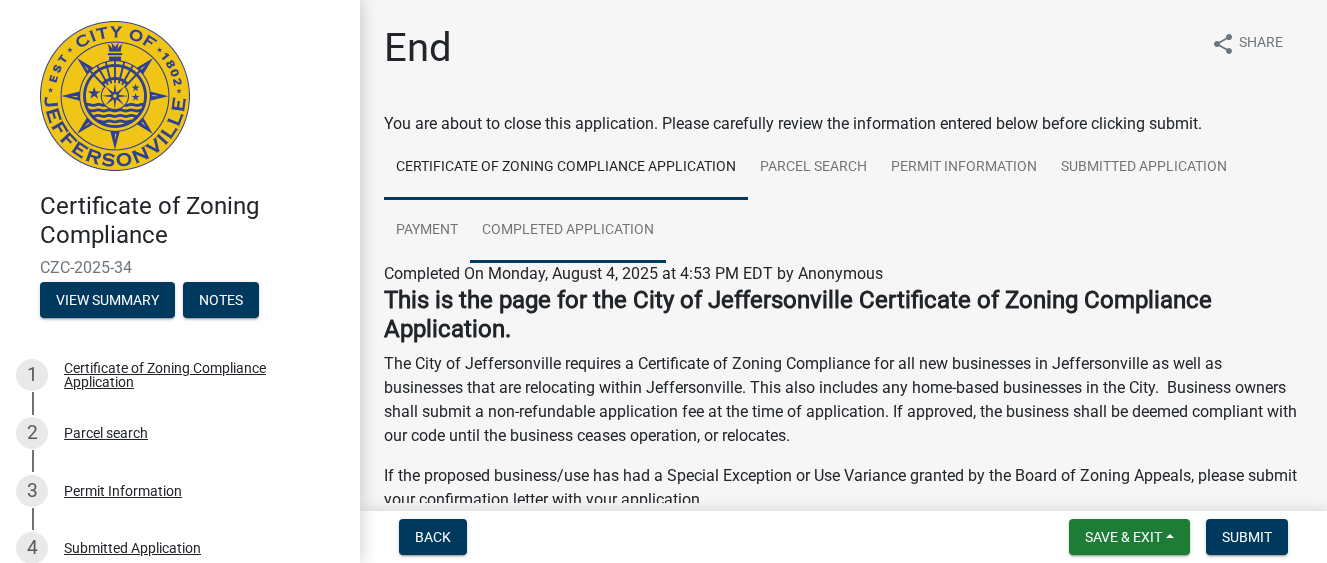 click on "Completed Application" at bounding box center [568, 231] 